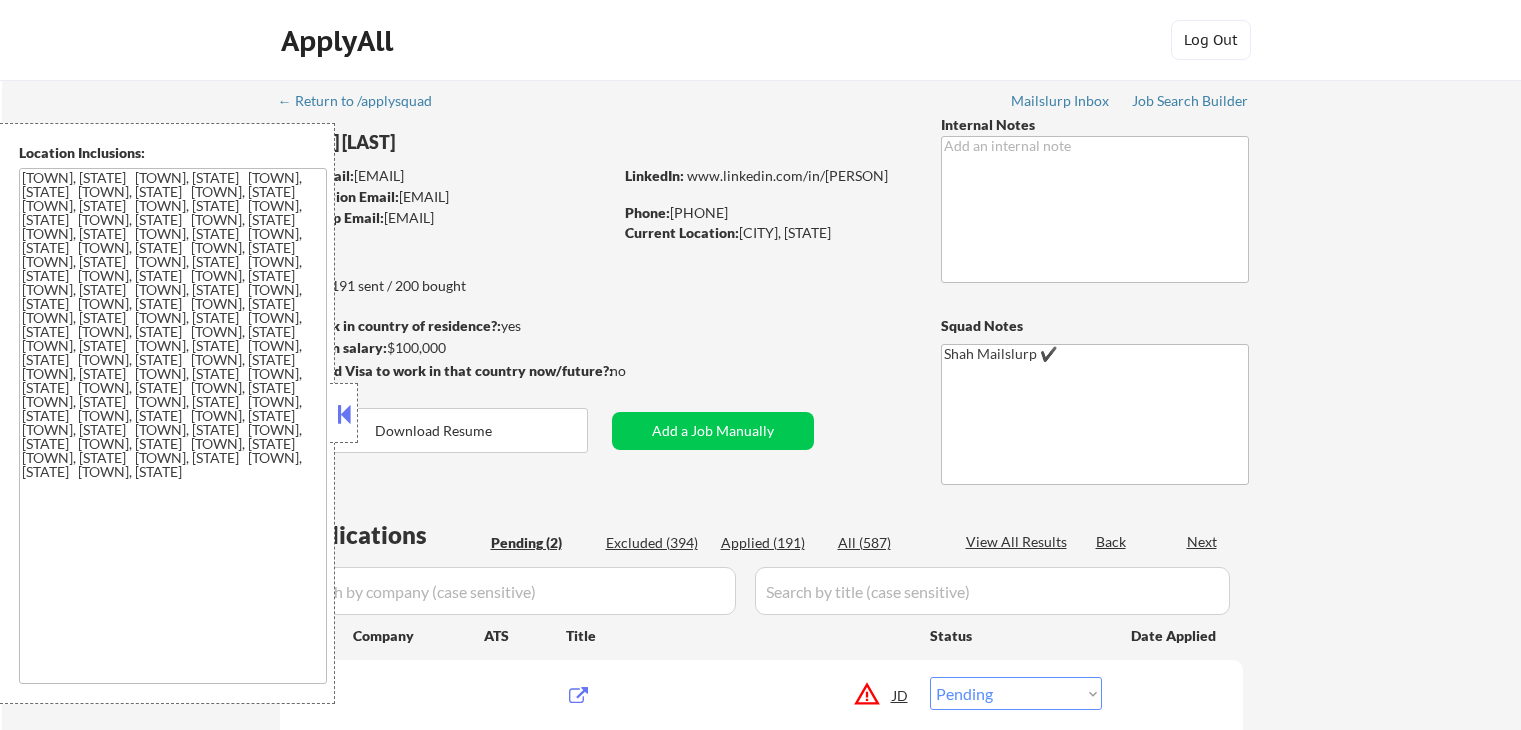 select on ""pending"" 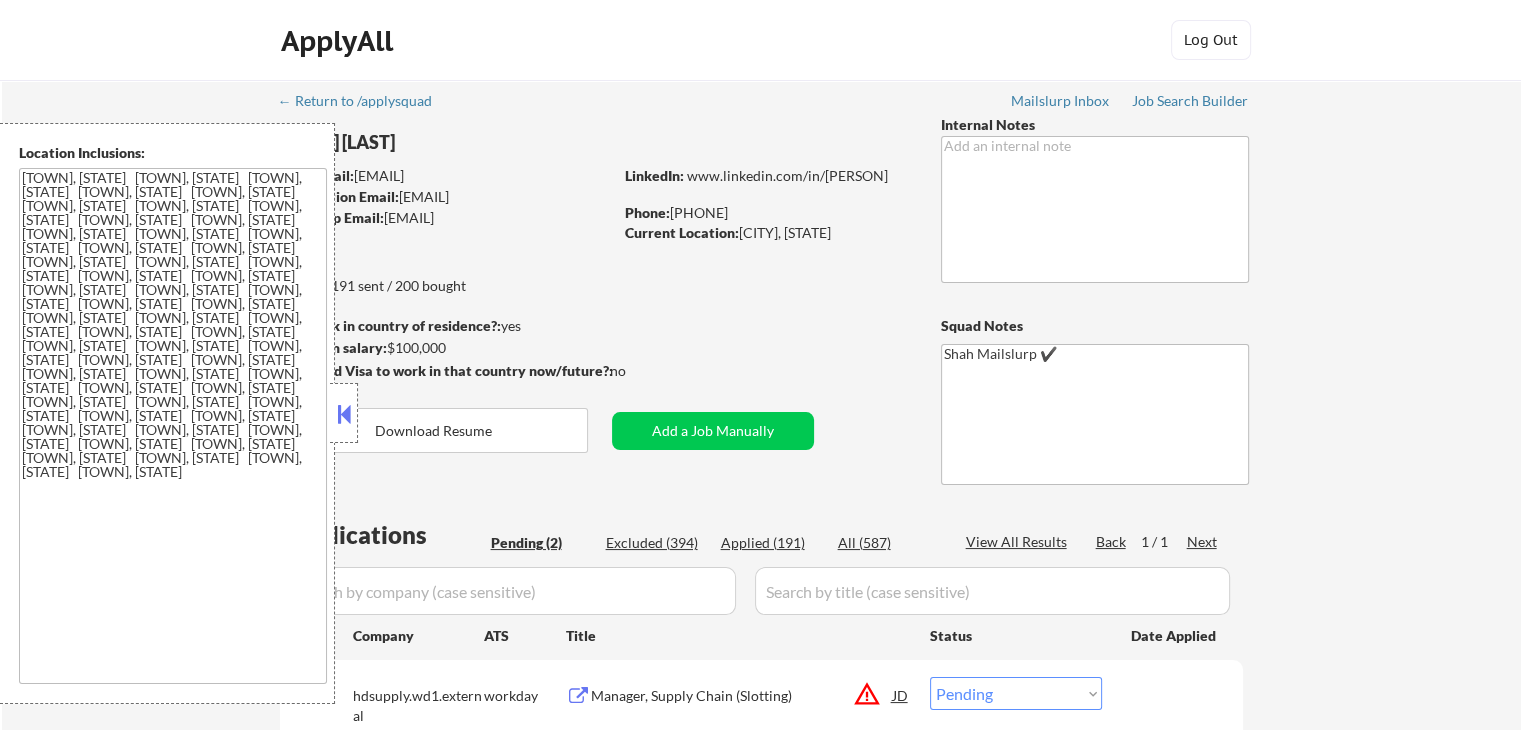 click at bounding box center (344, 414) 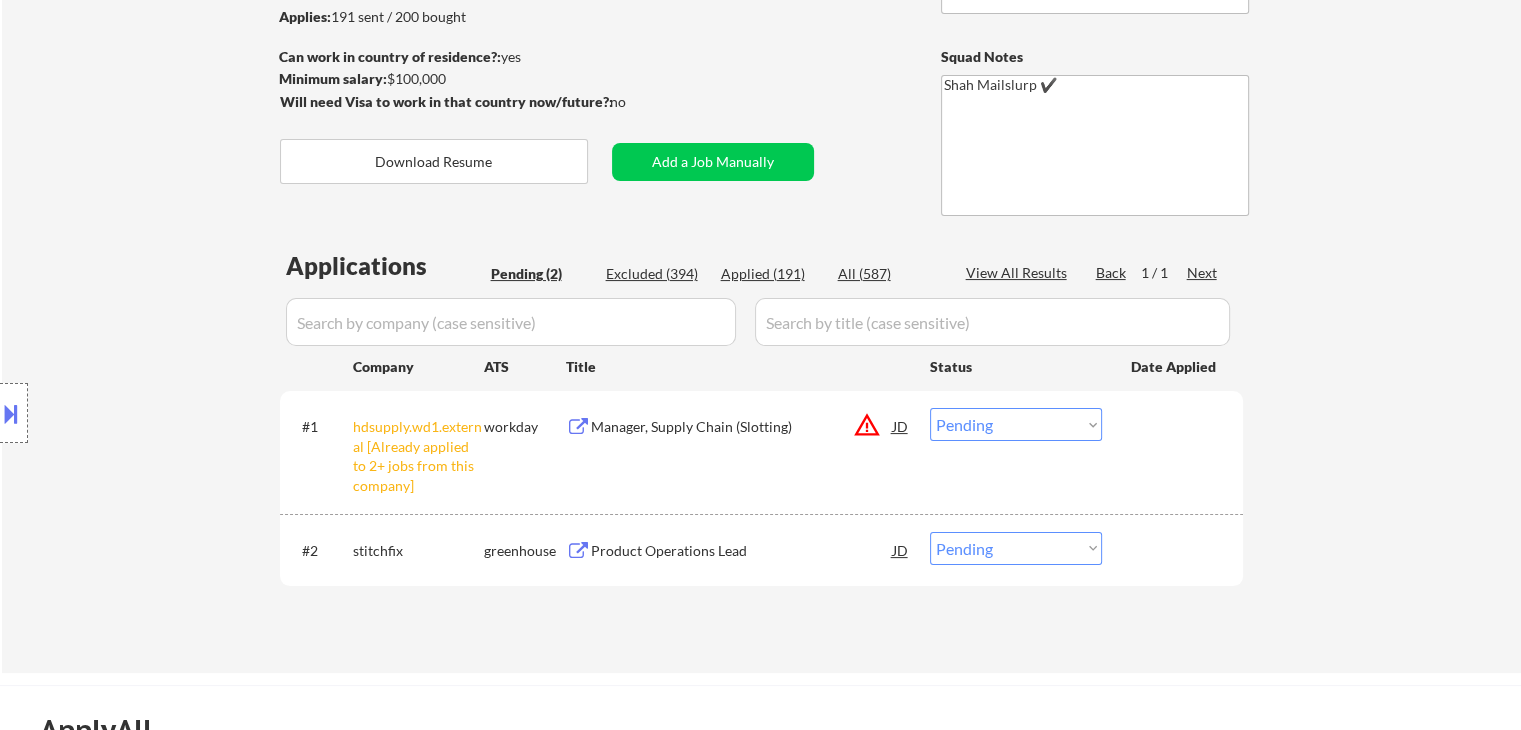 scroll, scrollTop: 300, scrollLeft: 0, axis: vertical 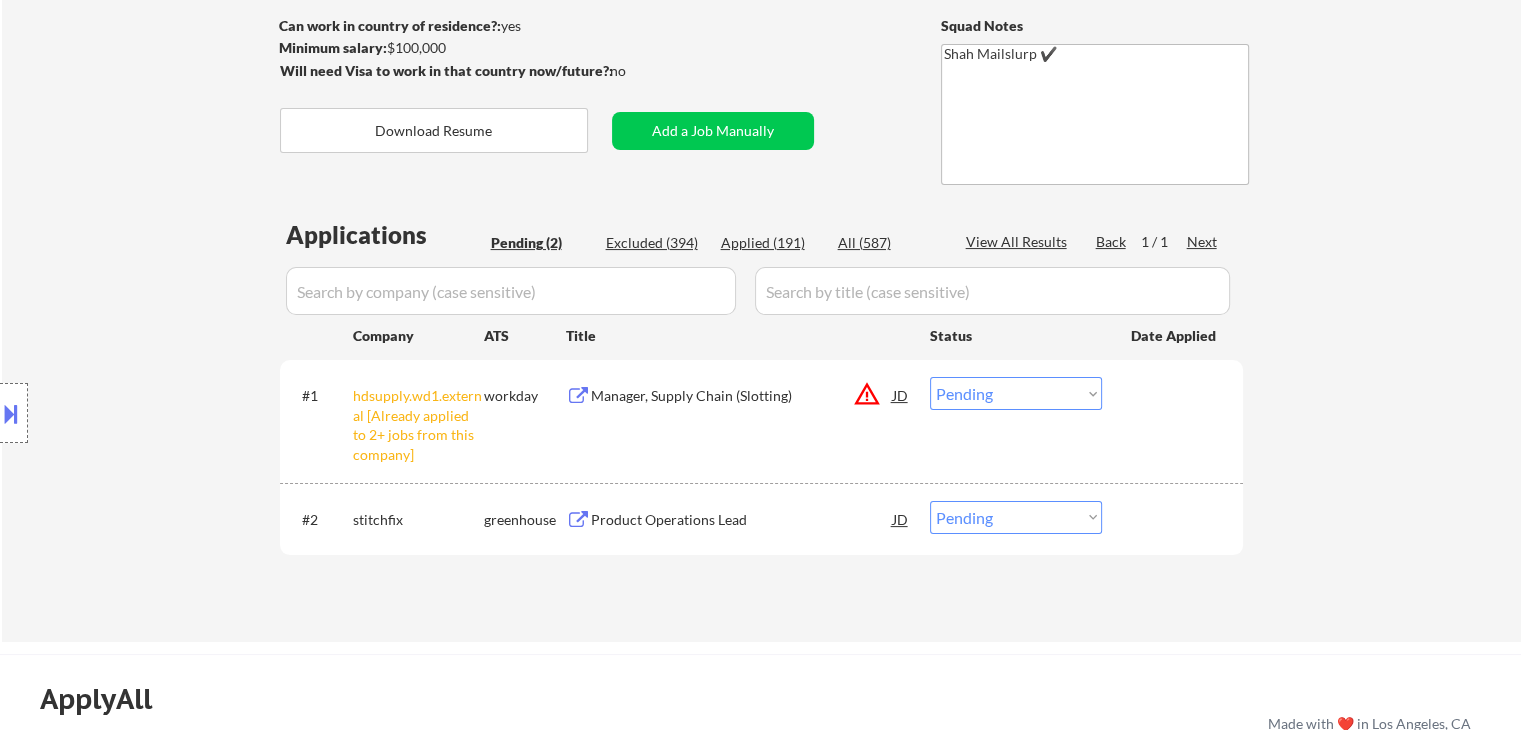 click on "Choose an option... Pending Applied Excluded (Questions) Excluded (Expired) Excluded (Location) Excluded (Bad Match) Excluded (Blocklist) Excluded (Salary) Excluded (Other)" at bounding box center [1016, 393] 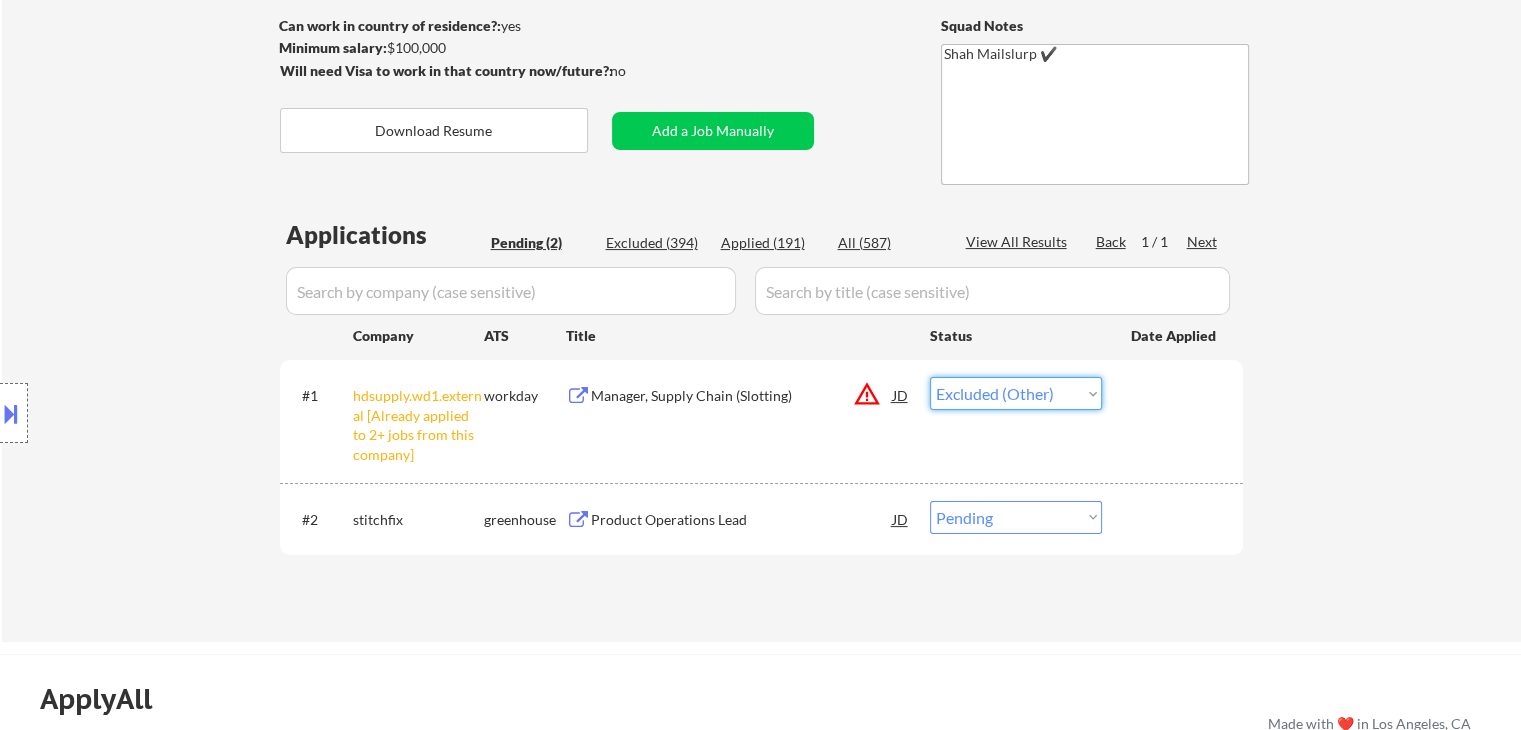 click on "Choose an option... Pending Applied Excluded (Questions) Excluded (Expired) Excluded (Location) Excluded (Bad Match) Excluded (Blocklist) Excluded (Salary) Excluded (Other)" at bounding box center (1016, 393) 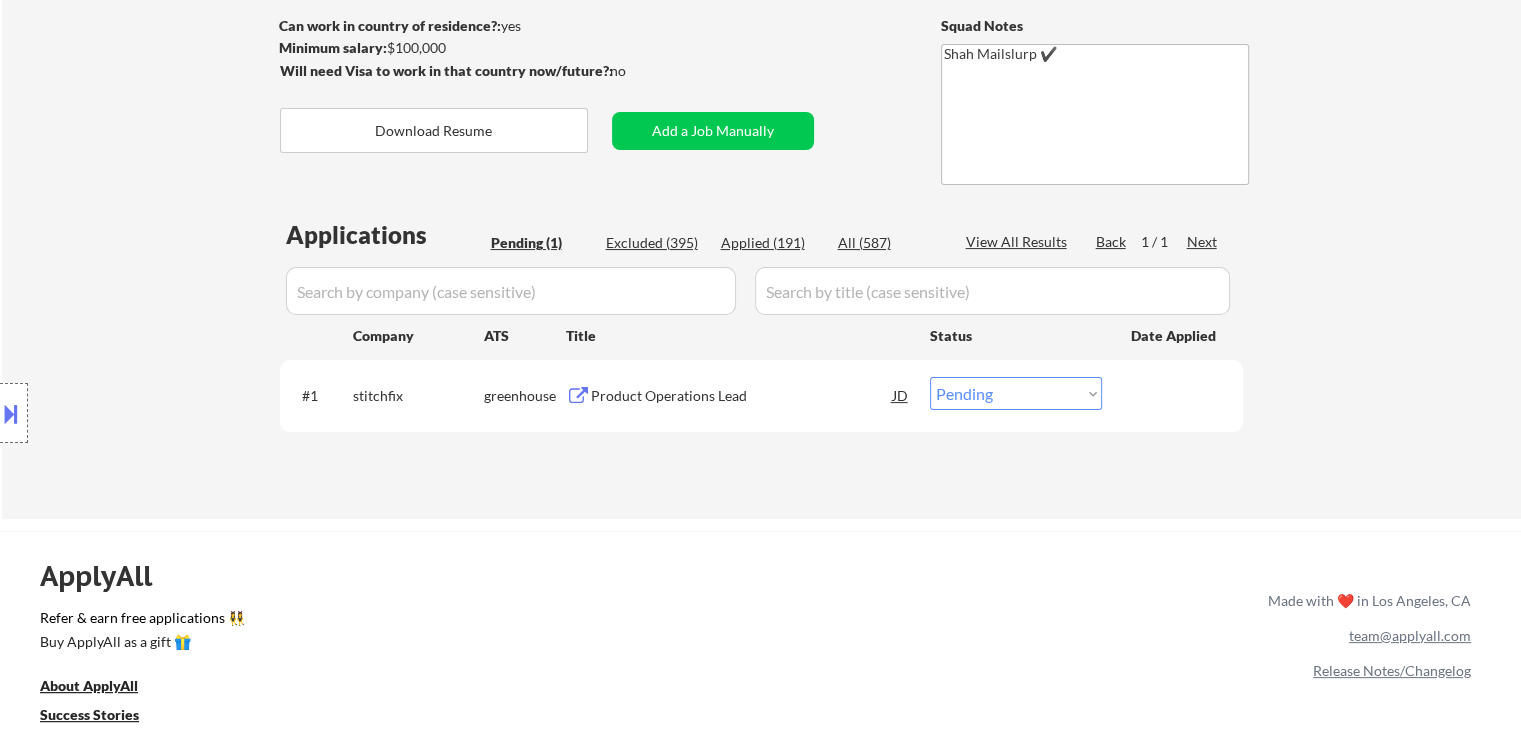 click on "Product Operations Lead" at bounding box center (742, 396) 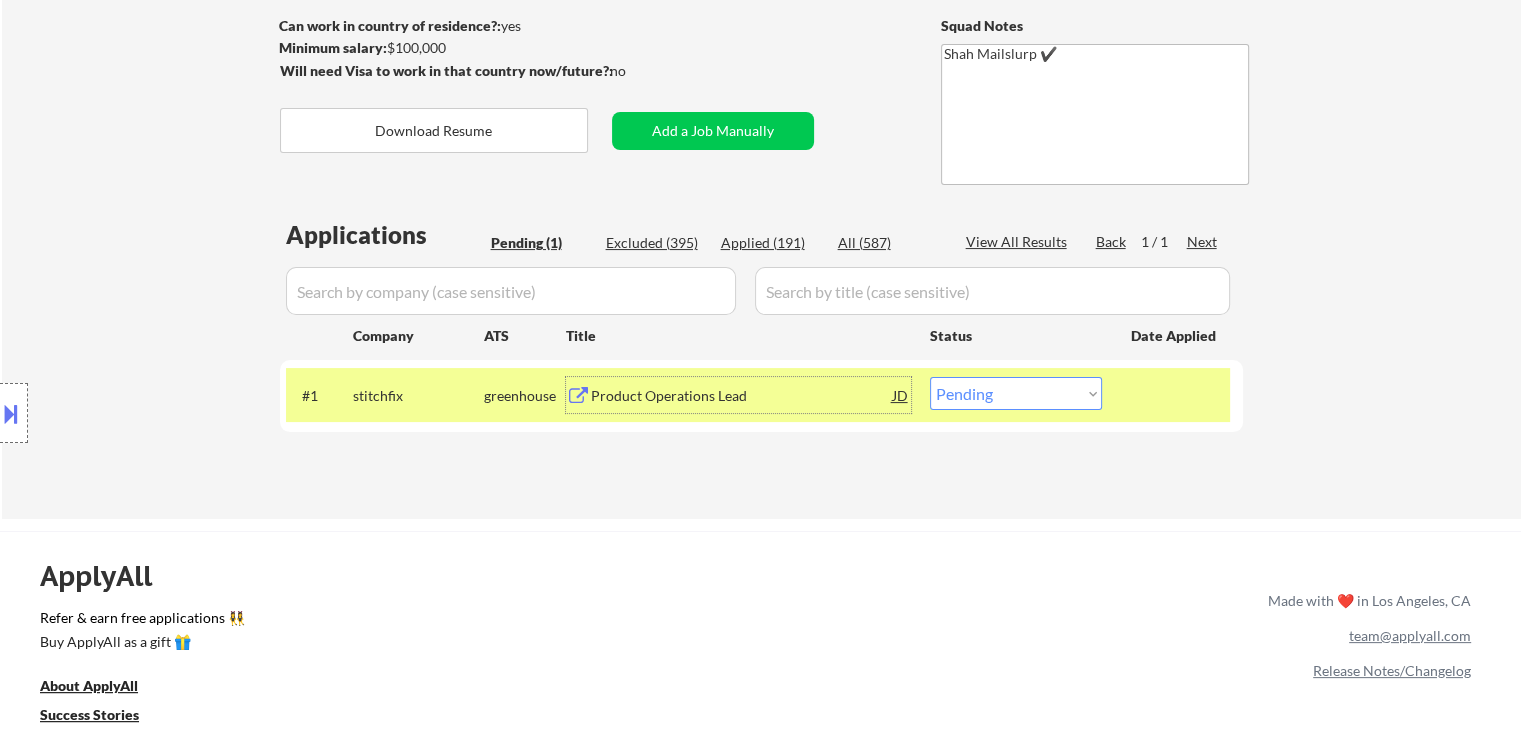 click on "Choose an option... Pending Applied Excluded (Questions) Excluded (Expired) Excluded (Location) Excluded (Bad Match) Excluded (Blocklist) Excluded (Salary) Excluded (Other)" at bounding box center [1016, 393] 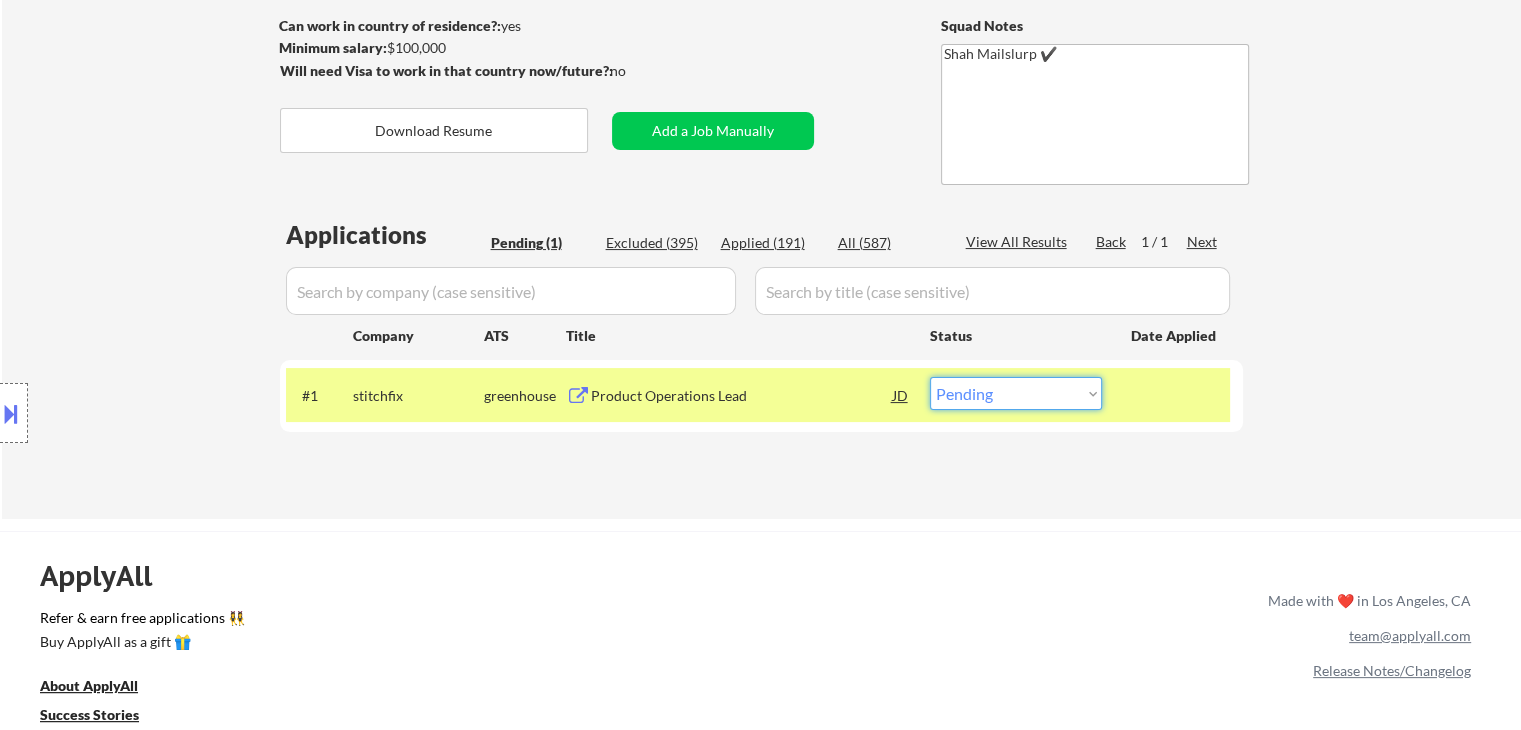 select on ""applied"" 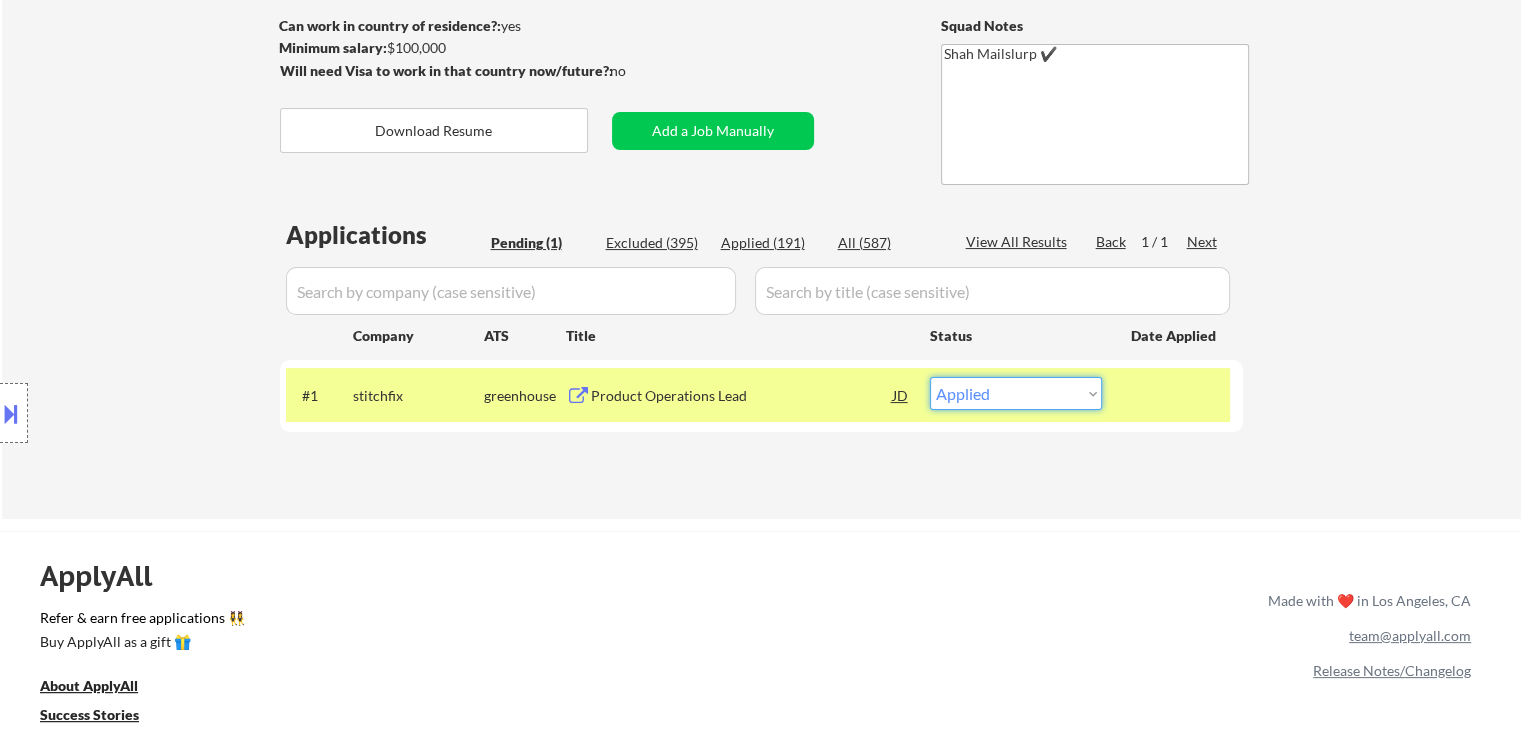 click on "Choose an option... Pending Applied Excluded (Questions) Excluded (Expired) Excluded (Location) Excluded (Bad Match) Excluded (Blocklist) Excluded (Salary) Excluded (Other)" at bounding box center (1016, 393) 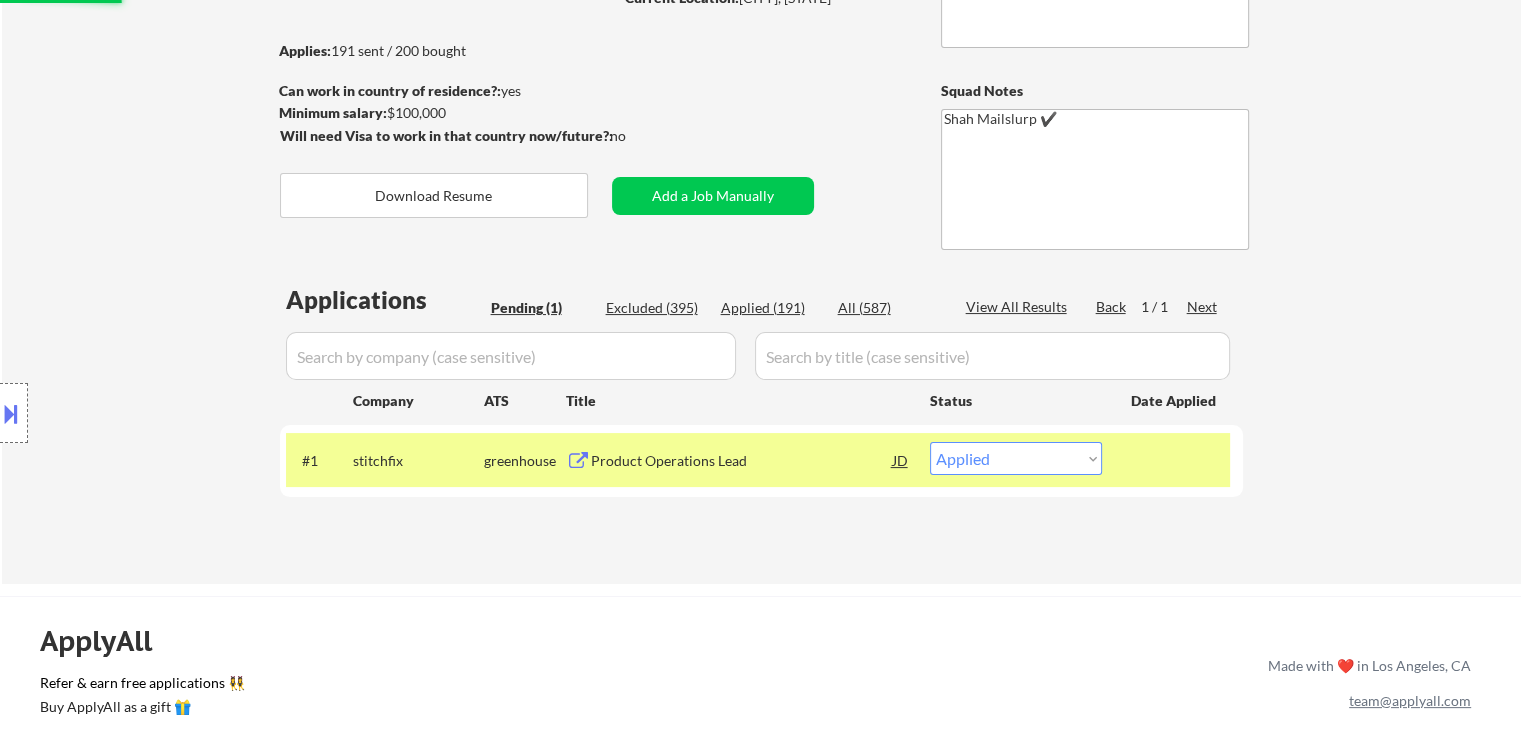 scroll, scrollTop: 200, scrollLeft: 0, axis: vertical 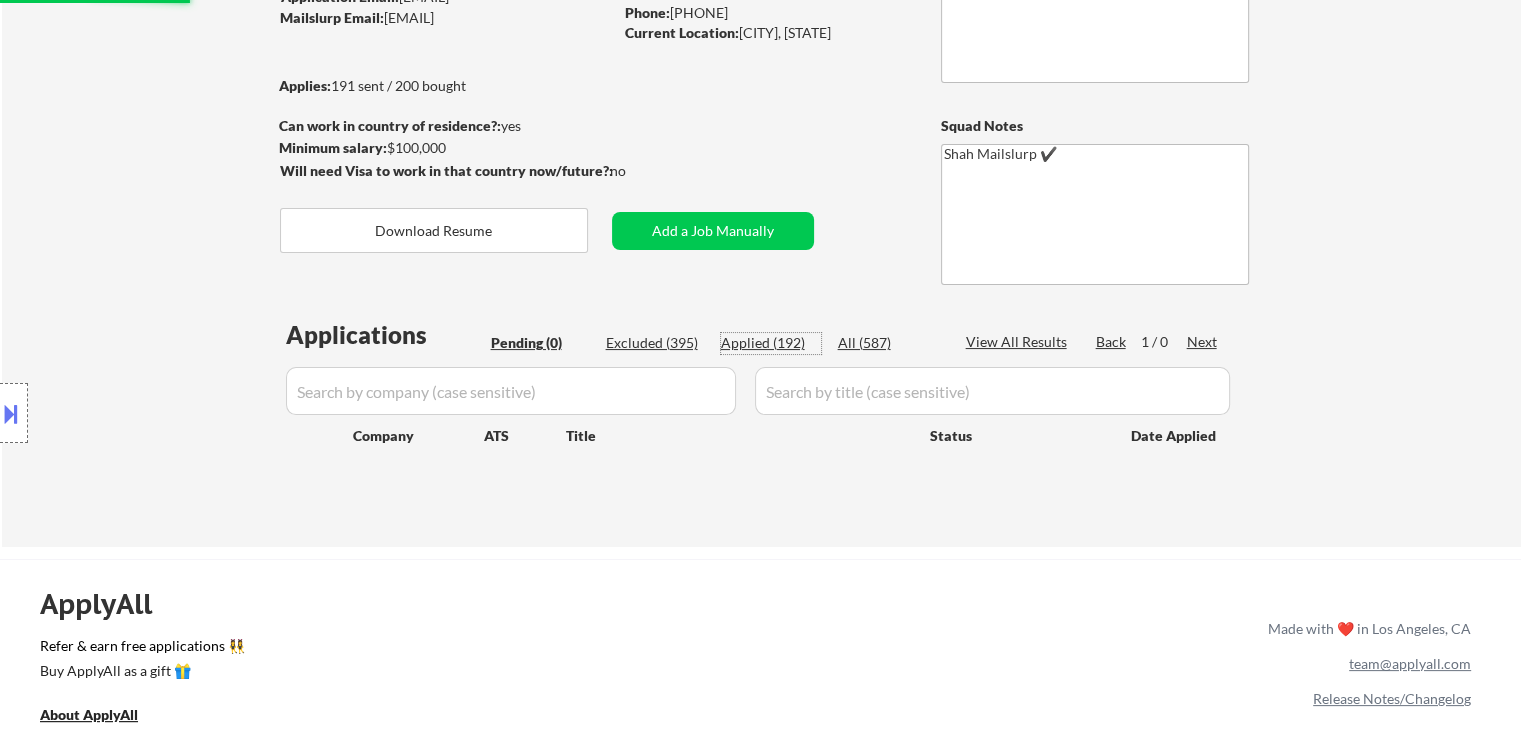 click on "Applied (192)" at bounding box center (771, 343) 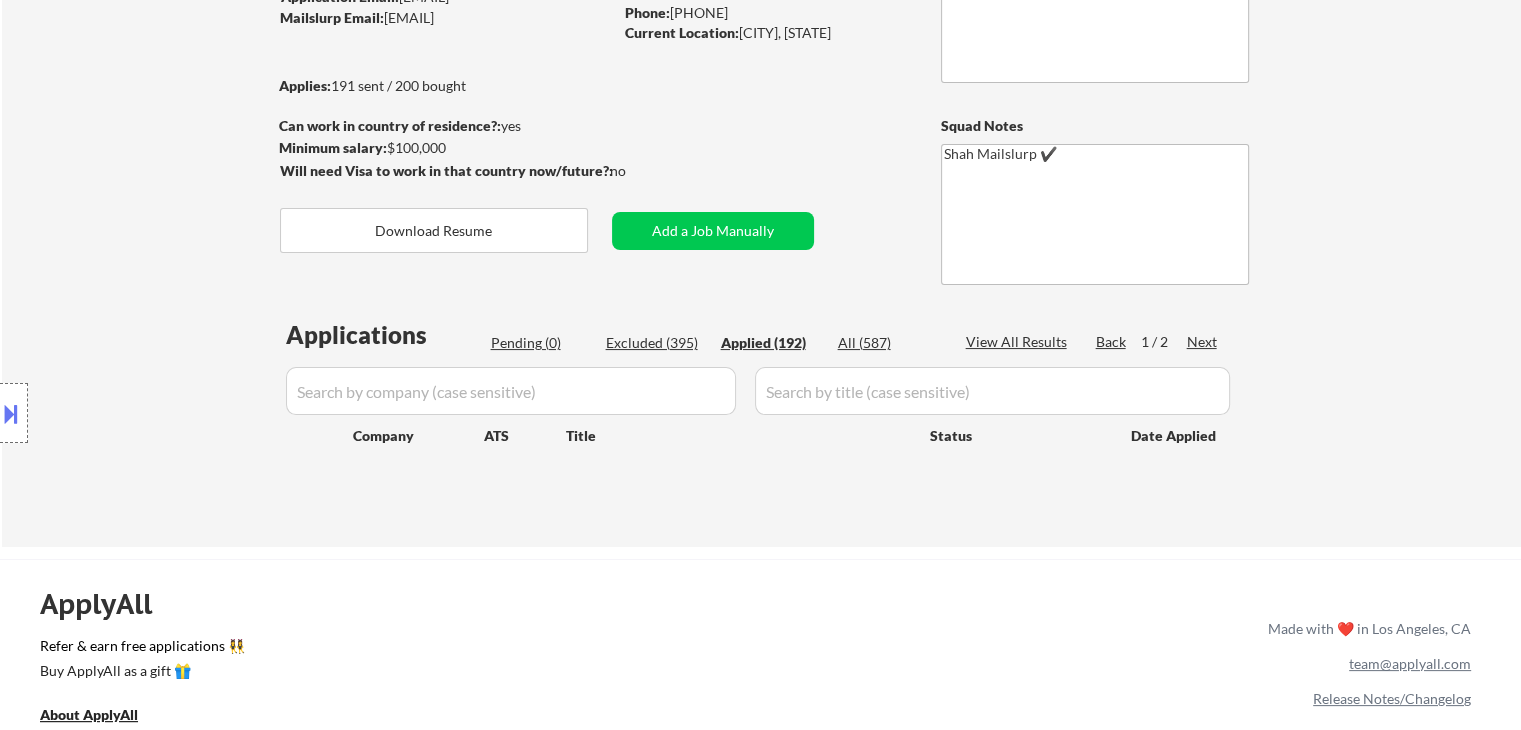 select on ""applied"" 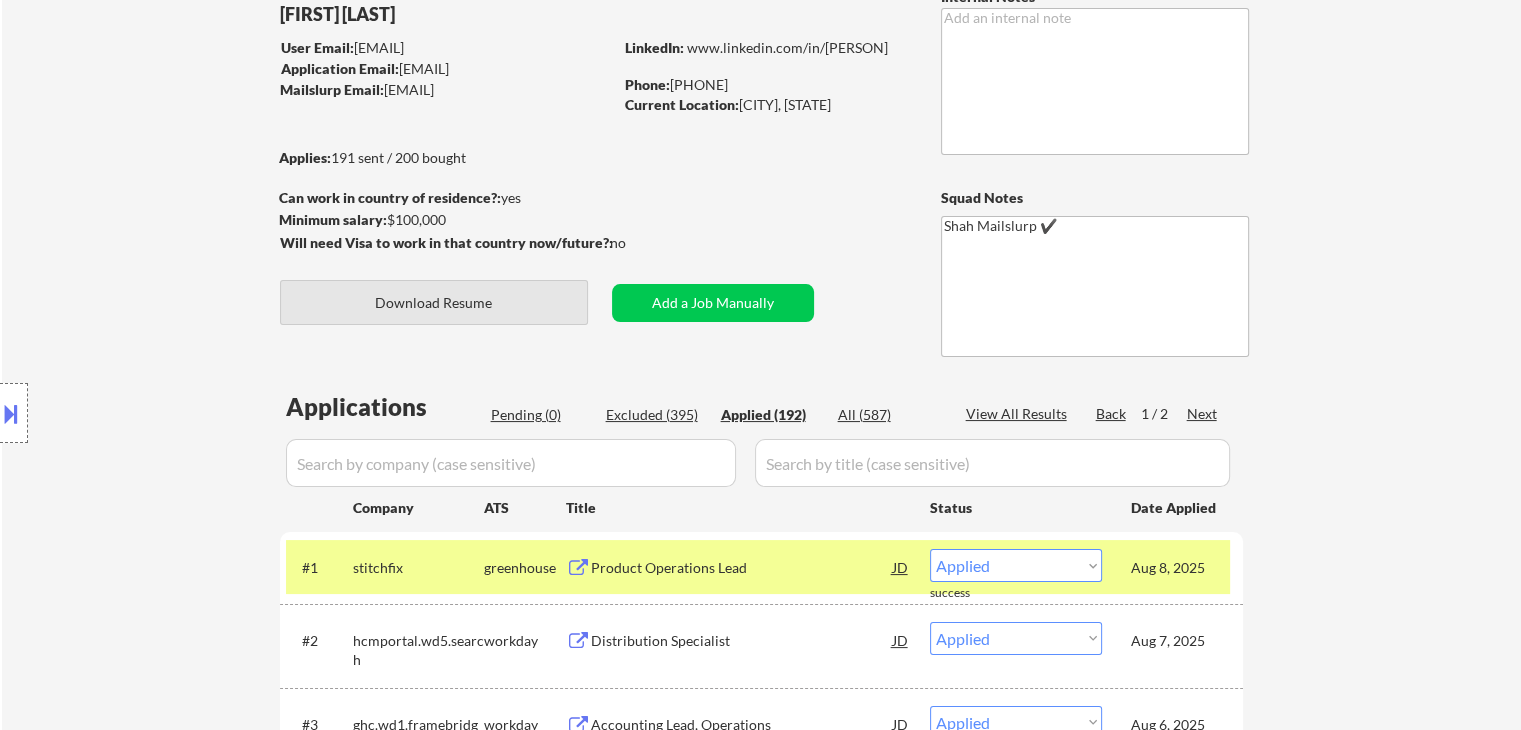 scroll, scrollTop: 100, scrollLeft: 0, axis: vertical 